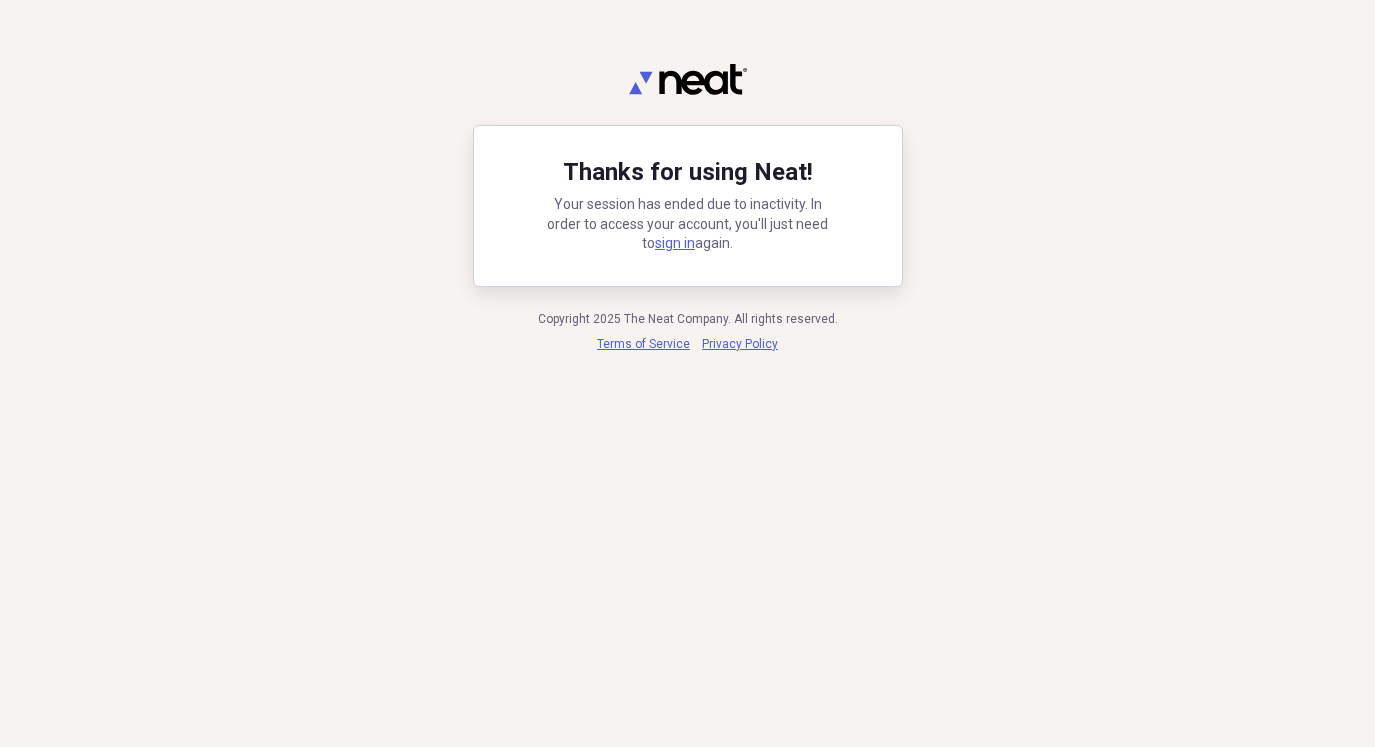 scroll, scrollTop: 0, scrollLeft: 0, axis: both 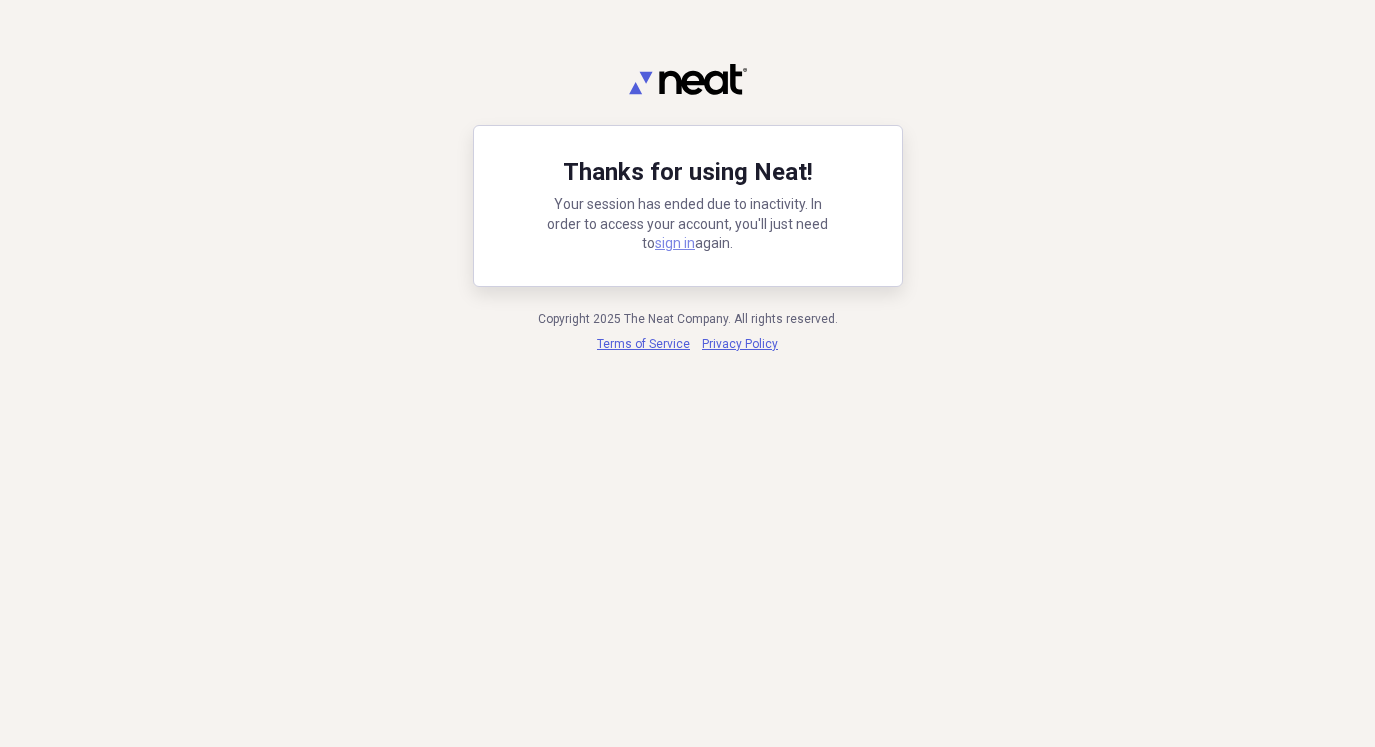 click on "sign in" at bounding box center (675, 243) 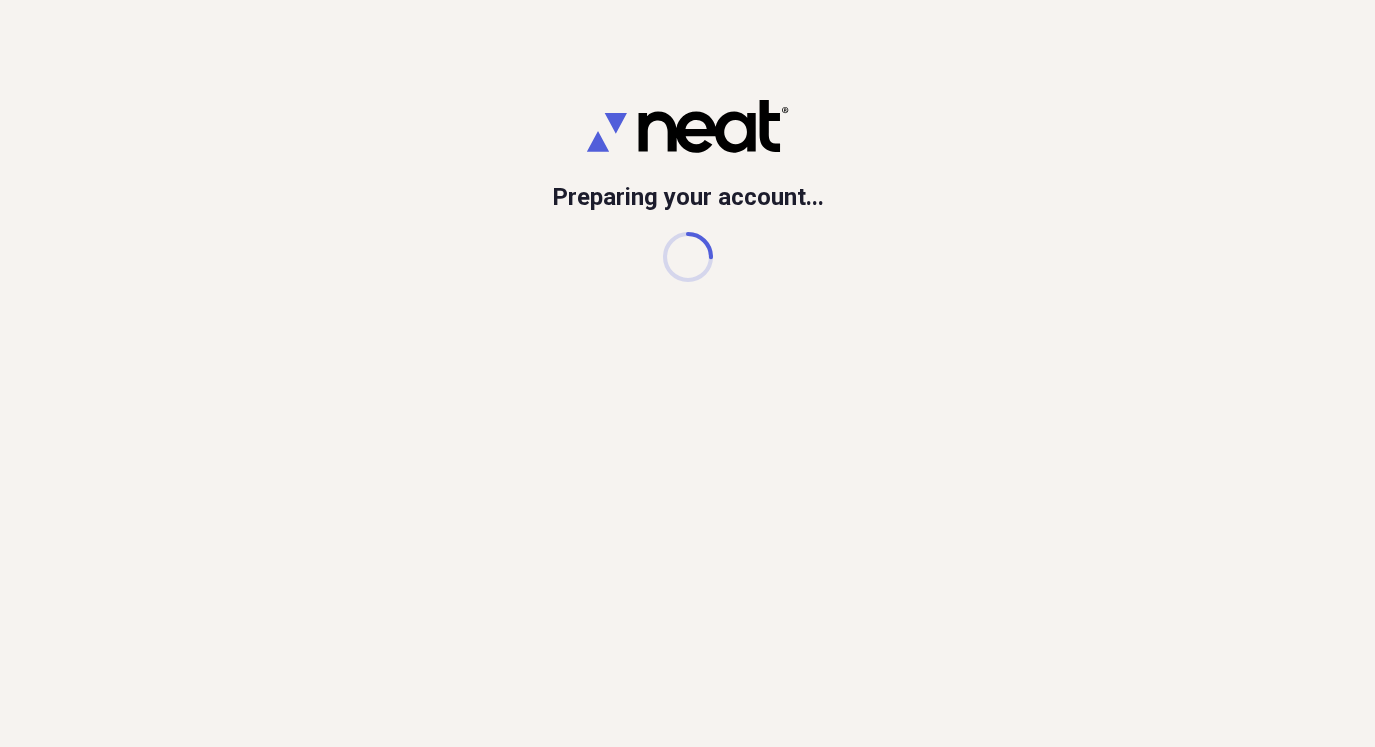 scroll, scrollTop: 0, scrollLeft: 0, axis: both 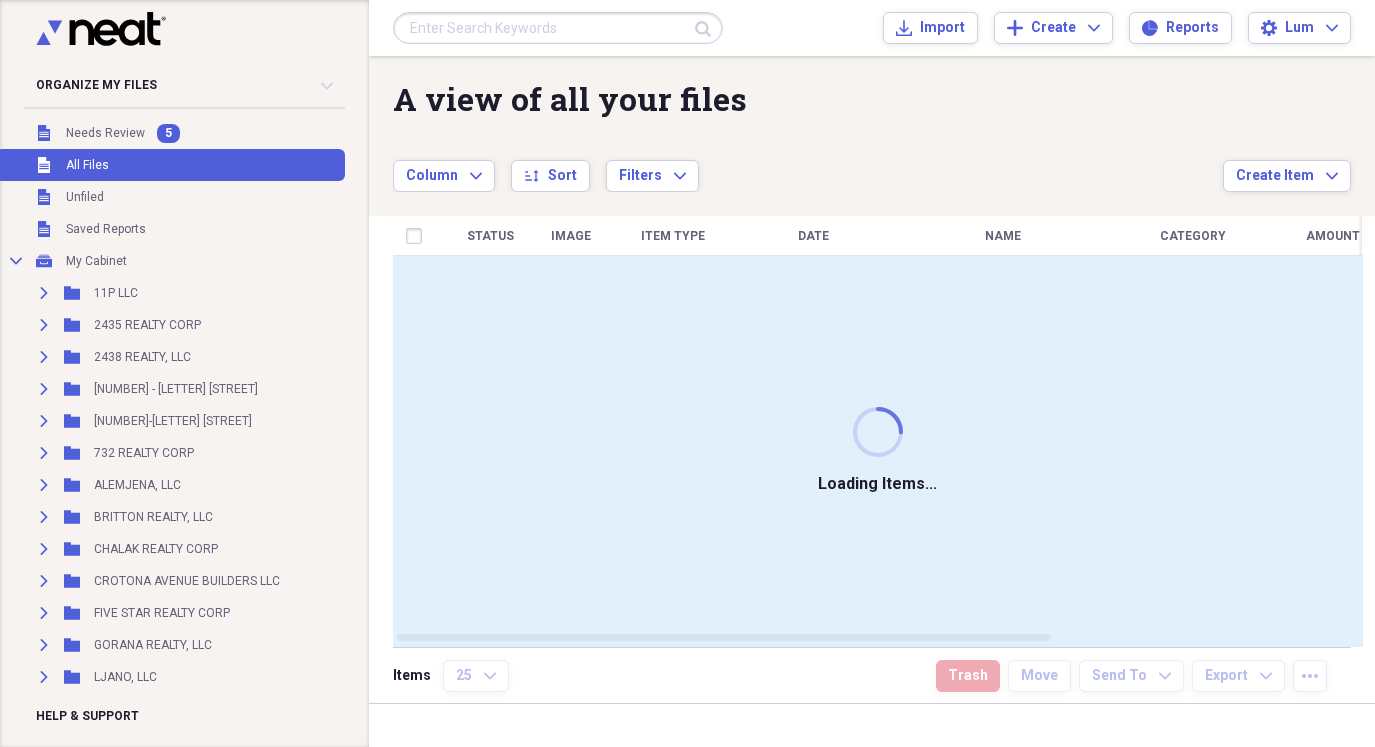 click on "Unfiled All Files" at bounding box center [170, 165] 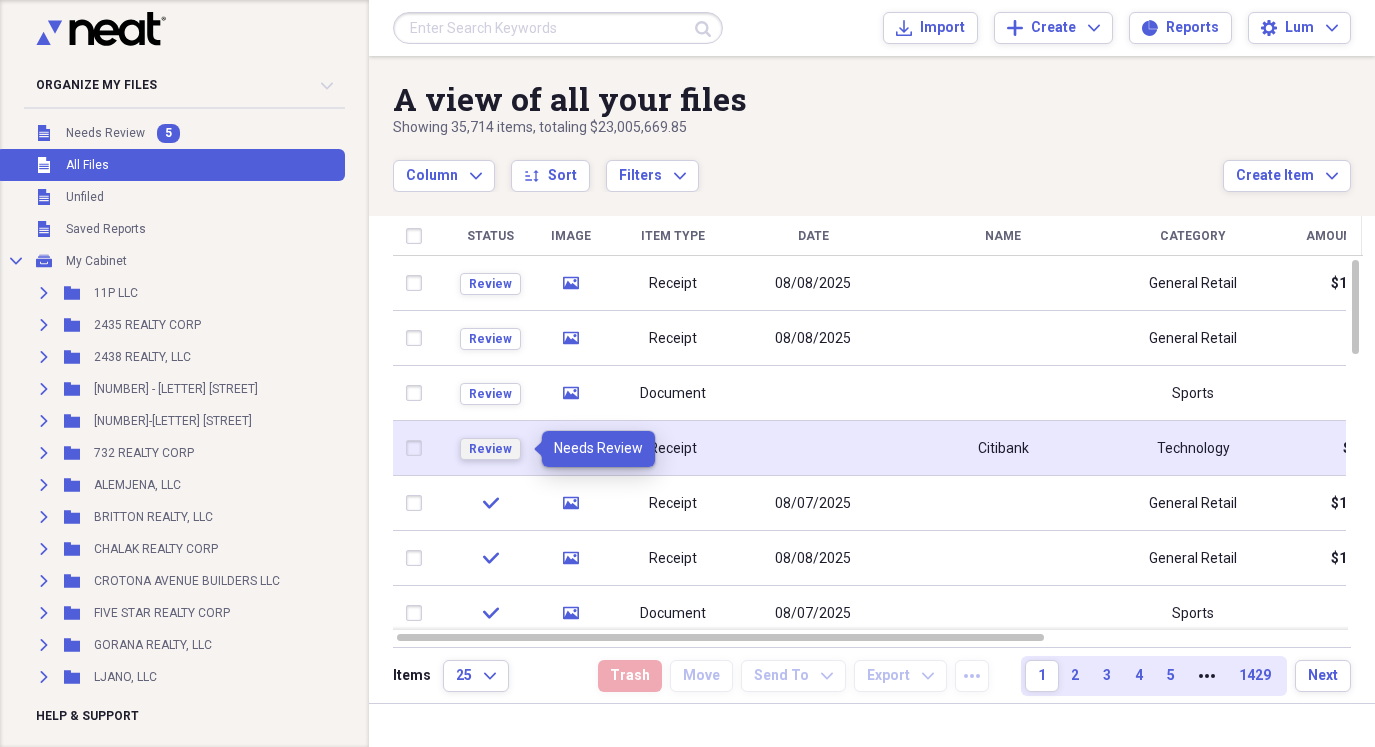 click on "Review" at bounding box center [490, 449] 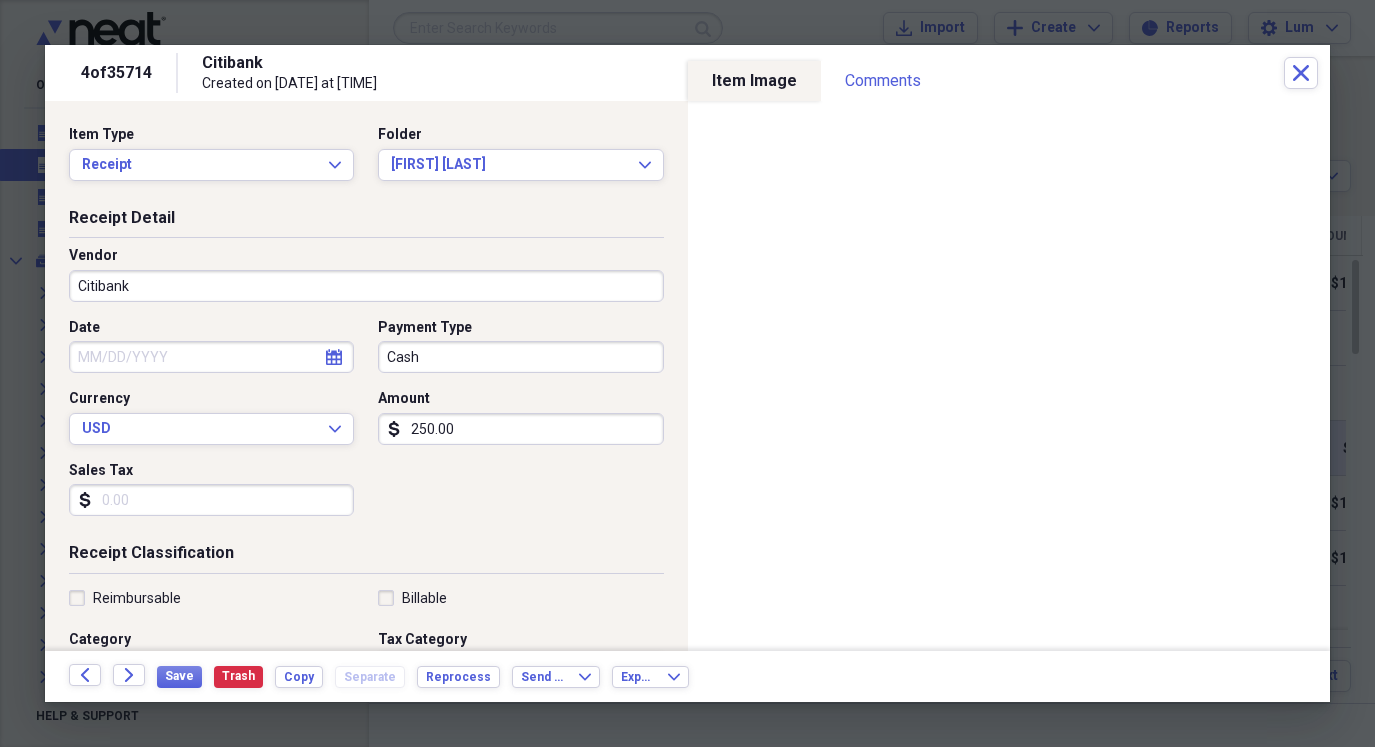 click on "Cash" at bounding box center [520, 357] 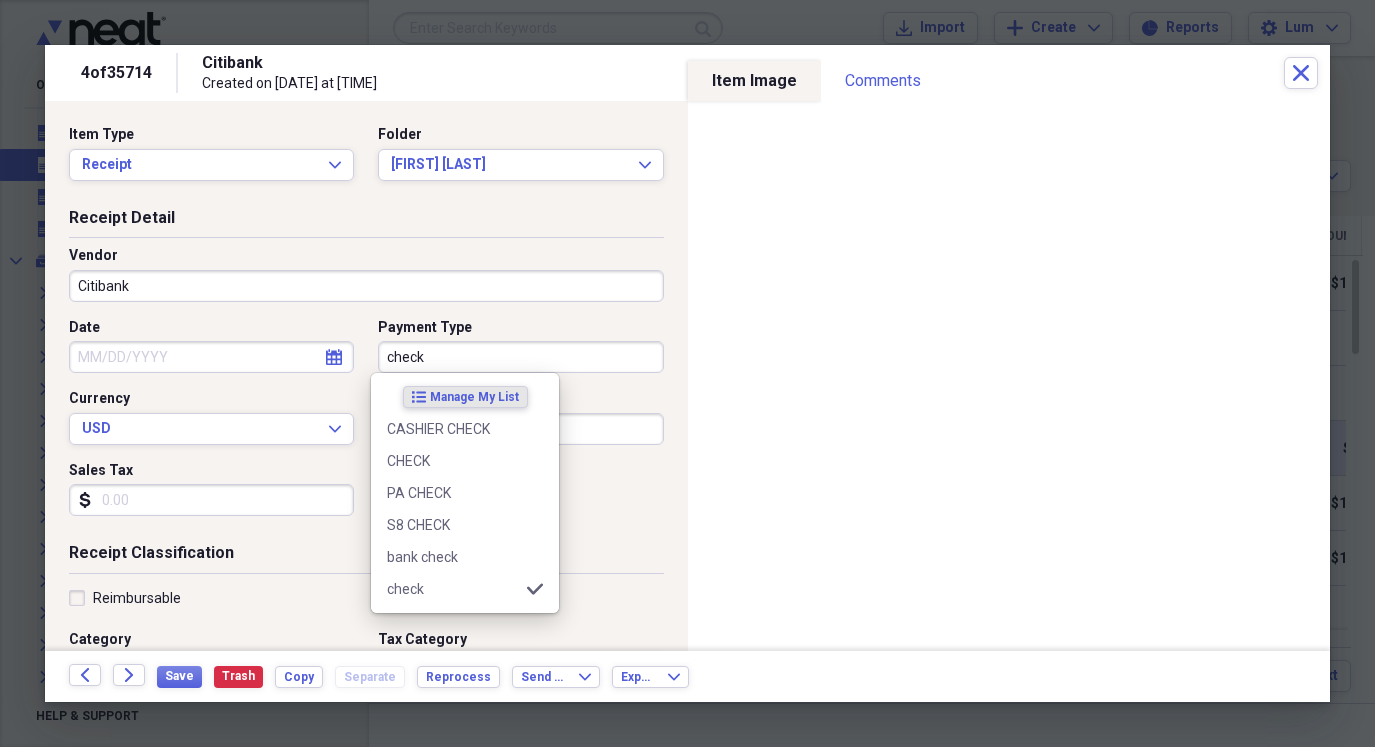 type on "check" 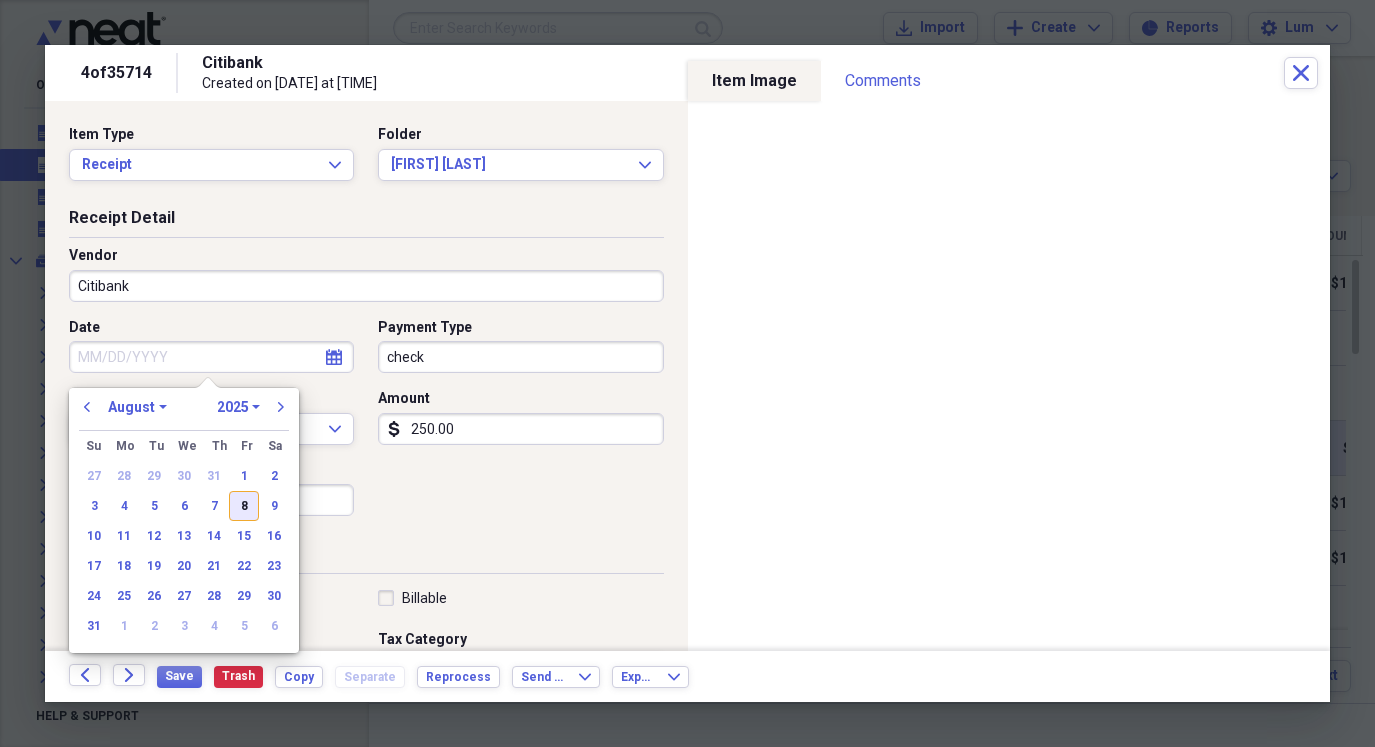 click on "8" at bounding box center [244, 506] 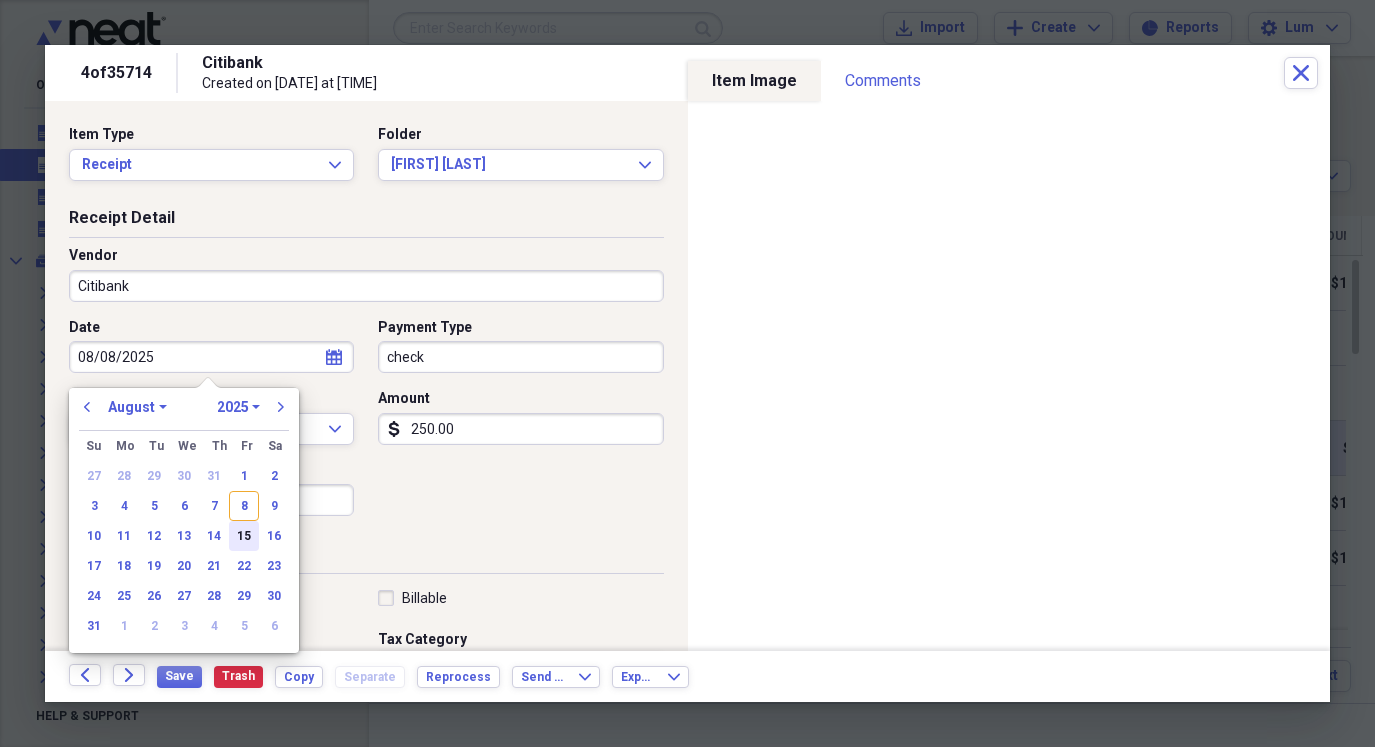 type on "08/08/2025" 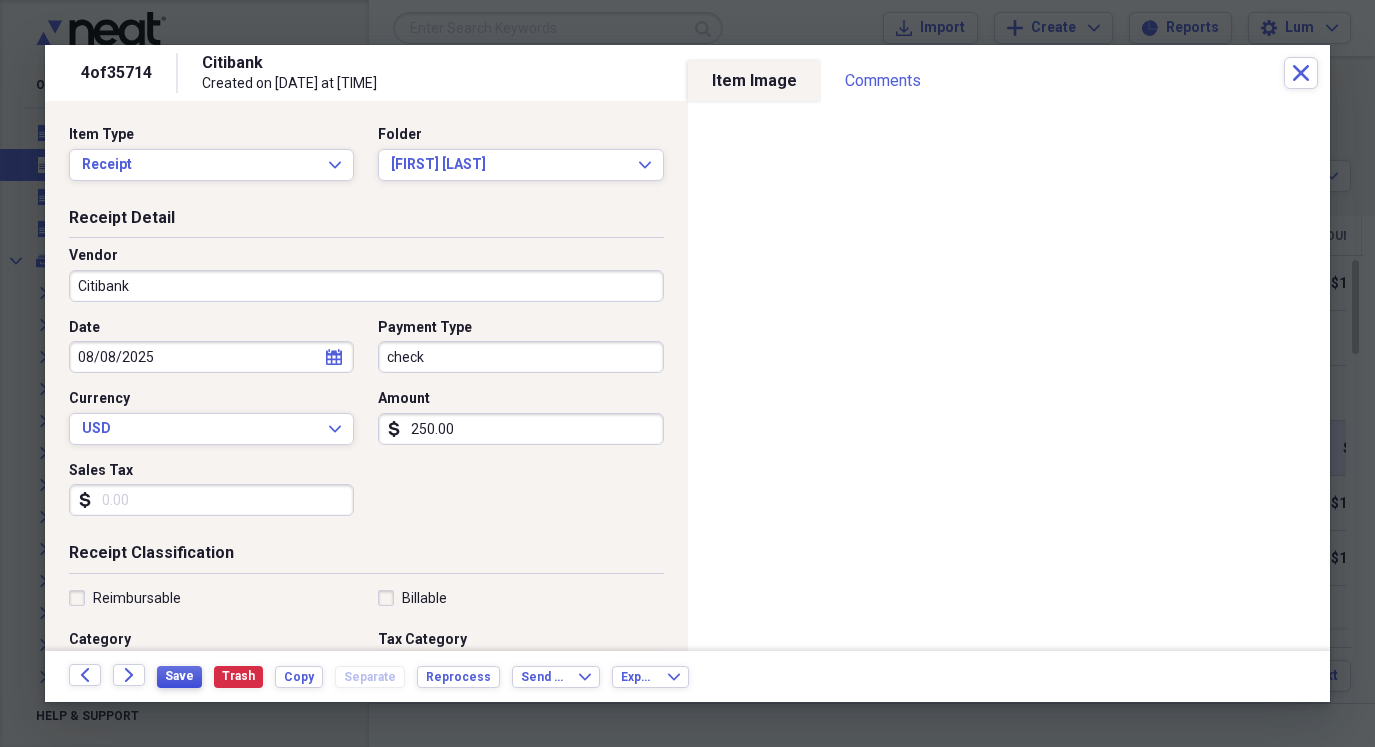 click on "Save" at bounding box center [179, 676] 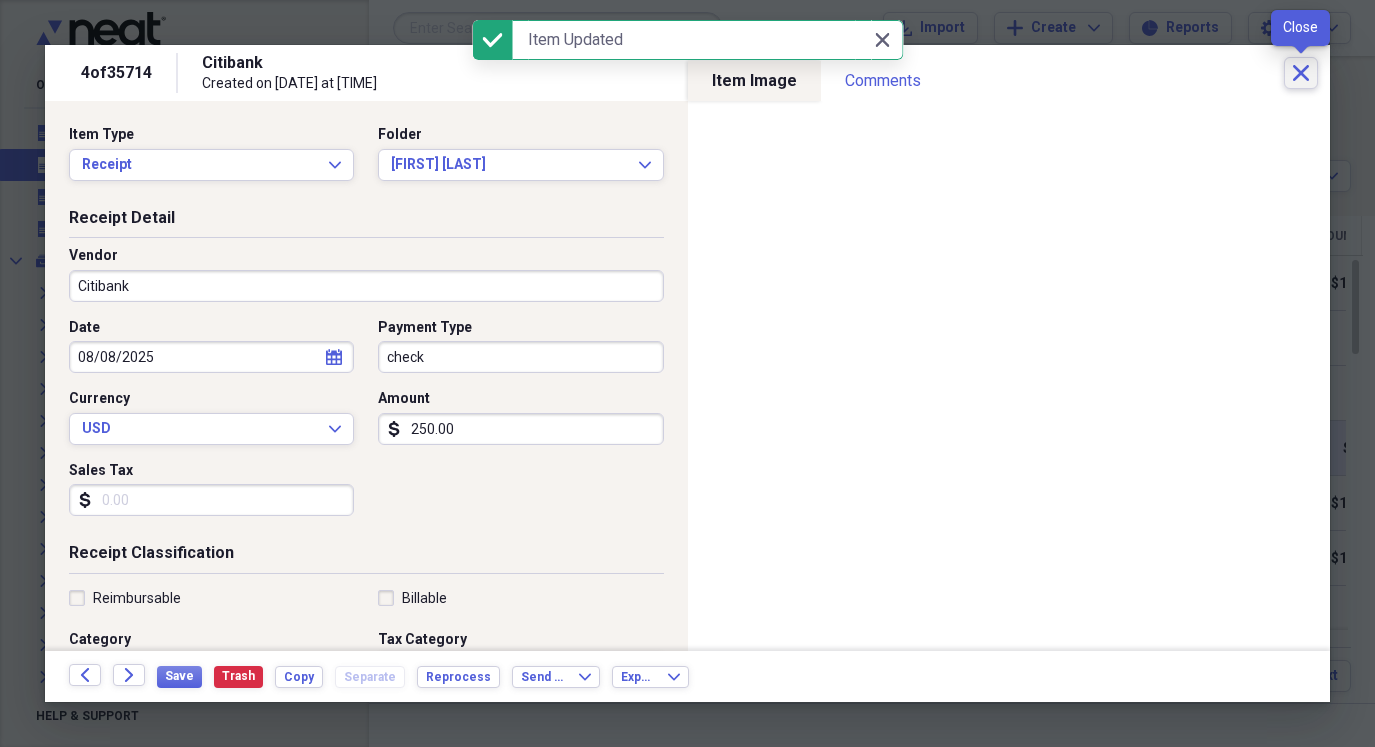 click on "Close" 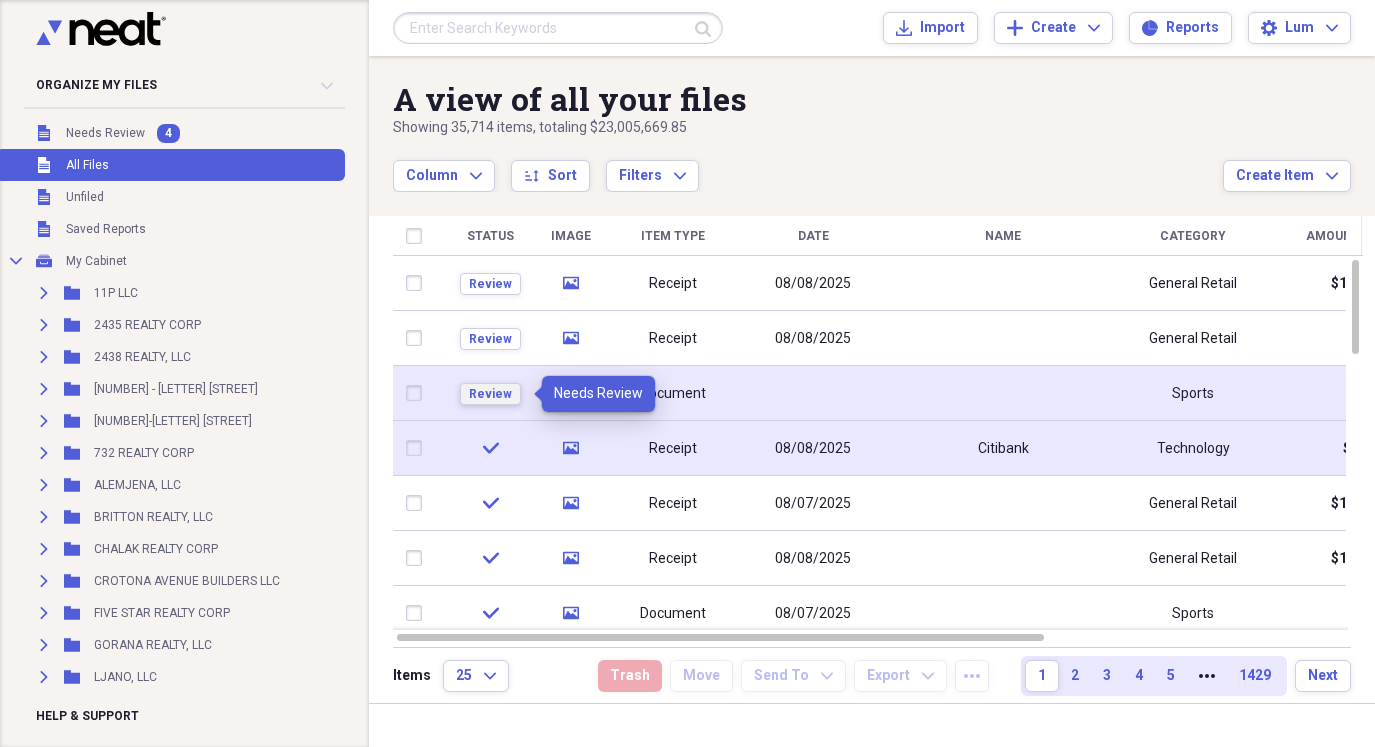 click on "Review" at bounding box center [490, 394] 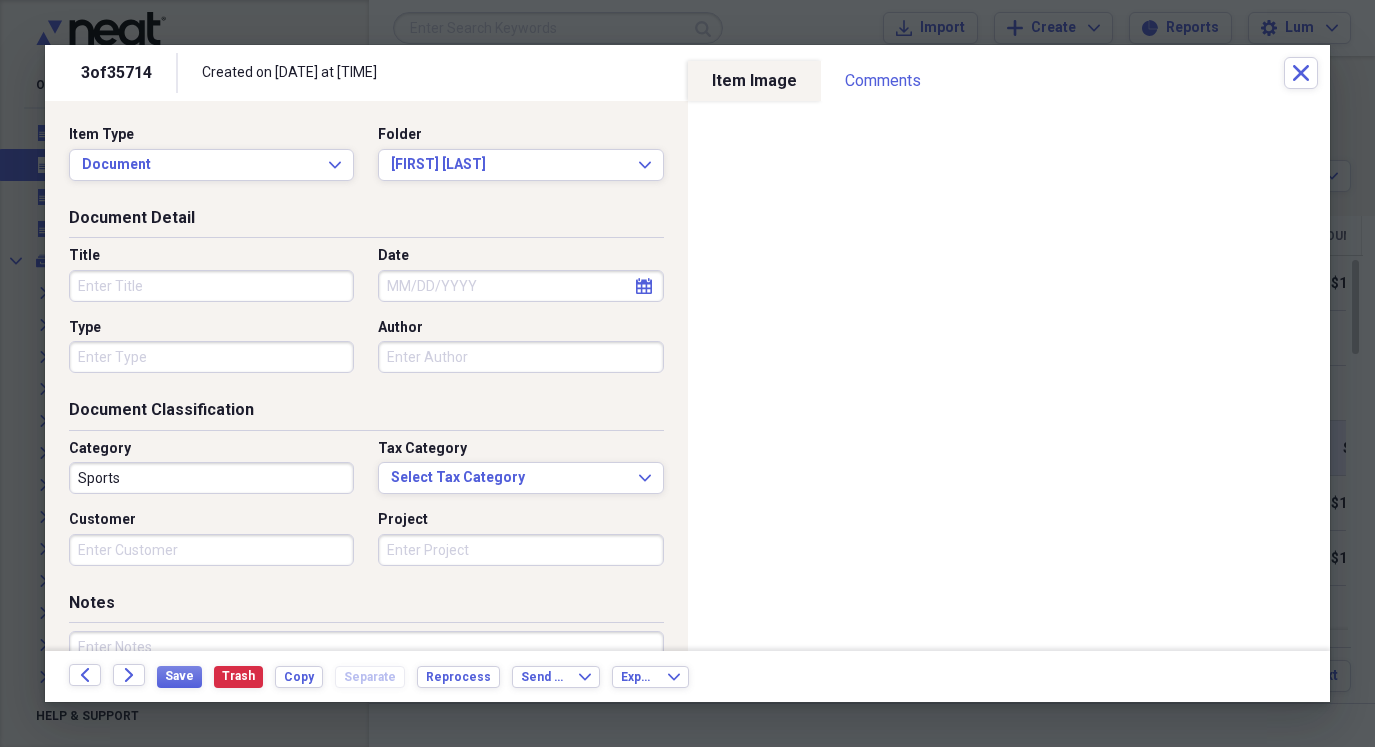 click on "Date" at bounding box center (520, 286) 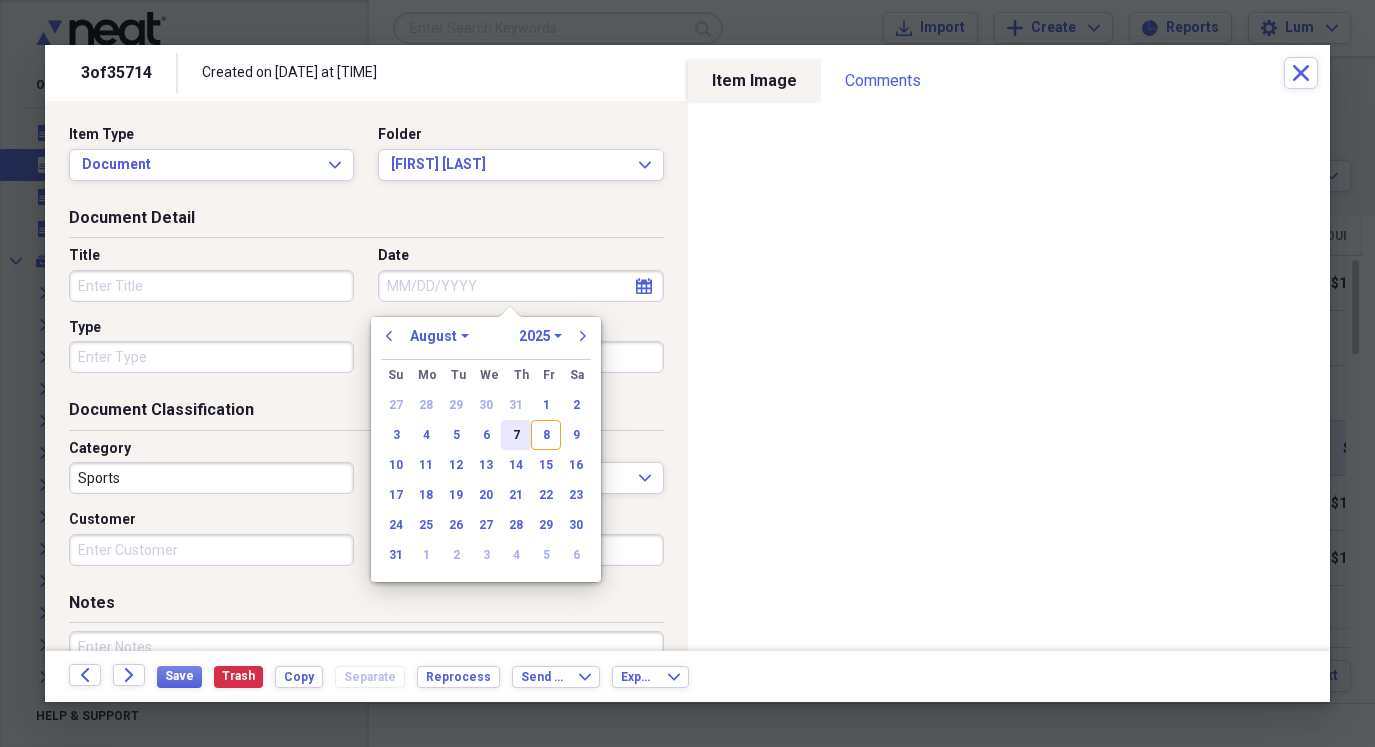 click on "7" at bounding box center (516, 435) 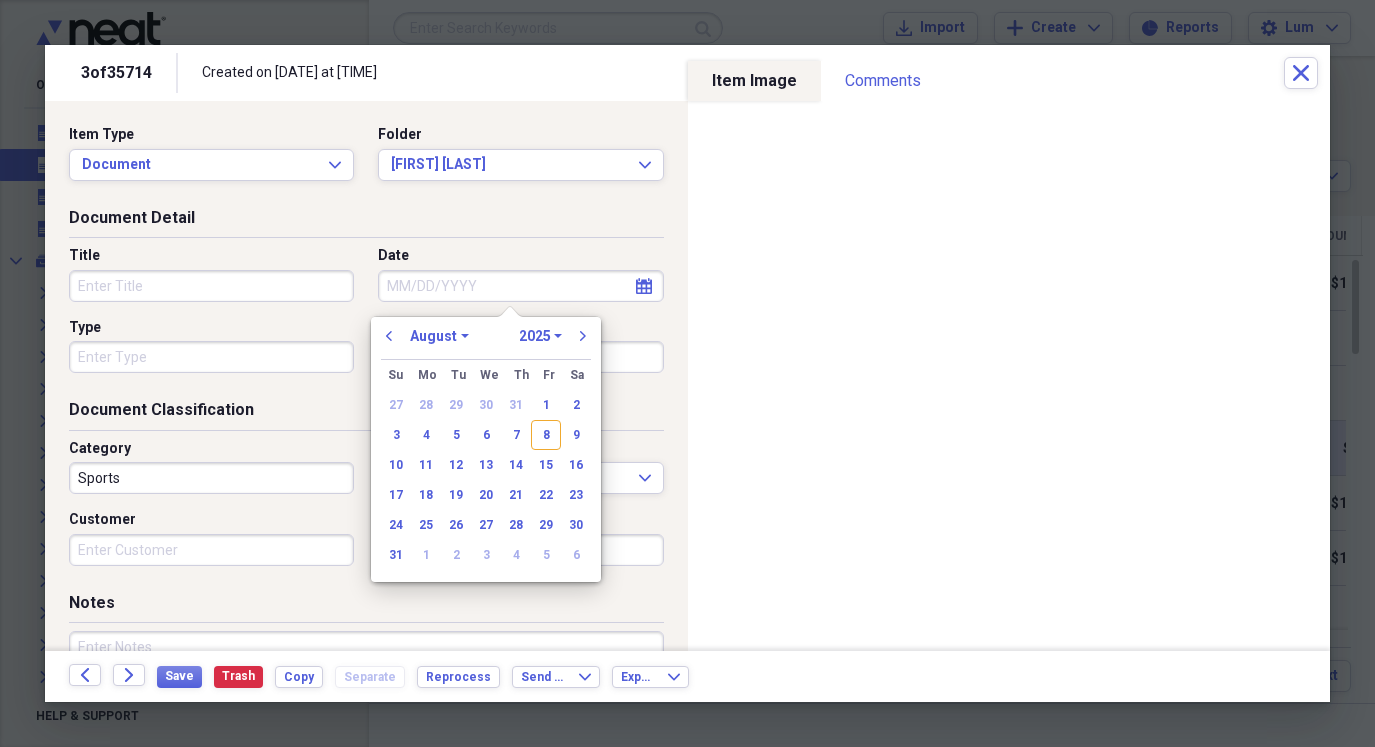 type on "08/07/2025" 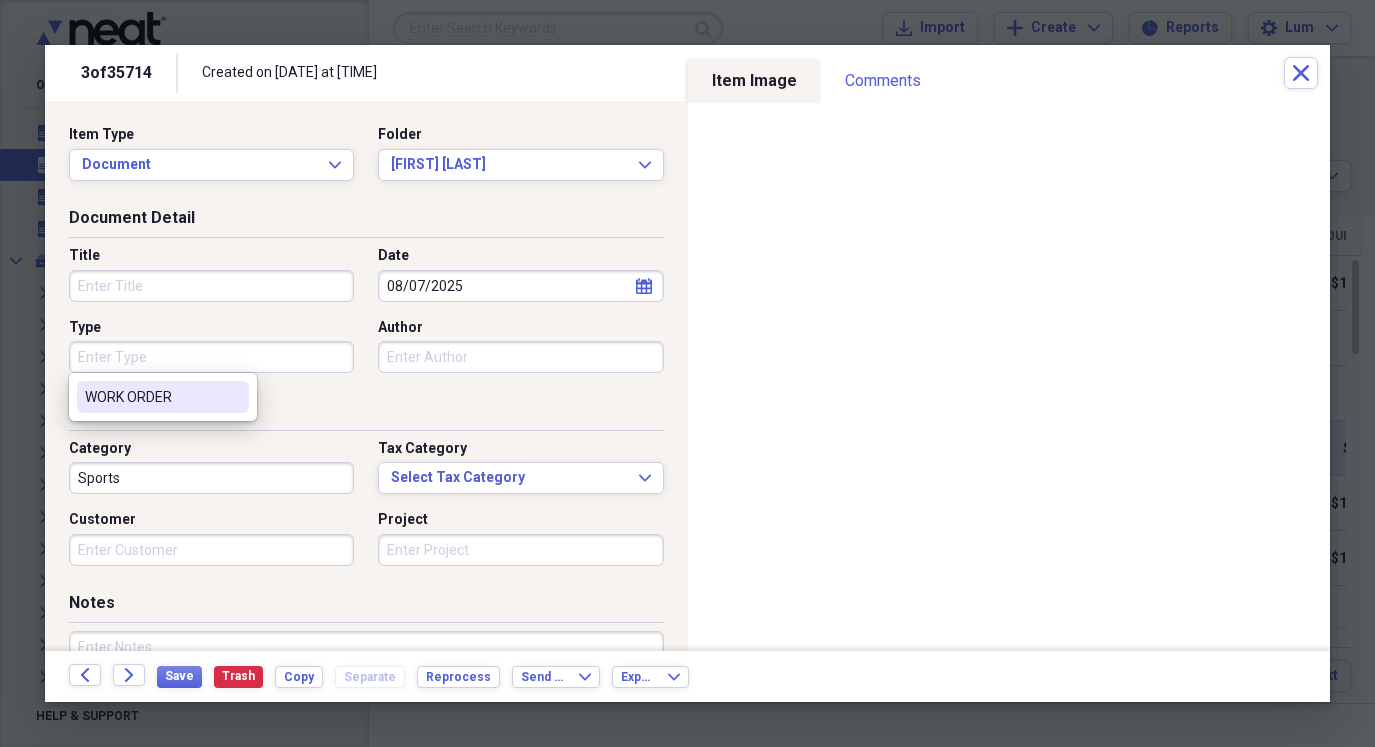 click on "Type" at bounding box center (211, 357) 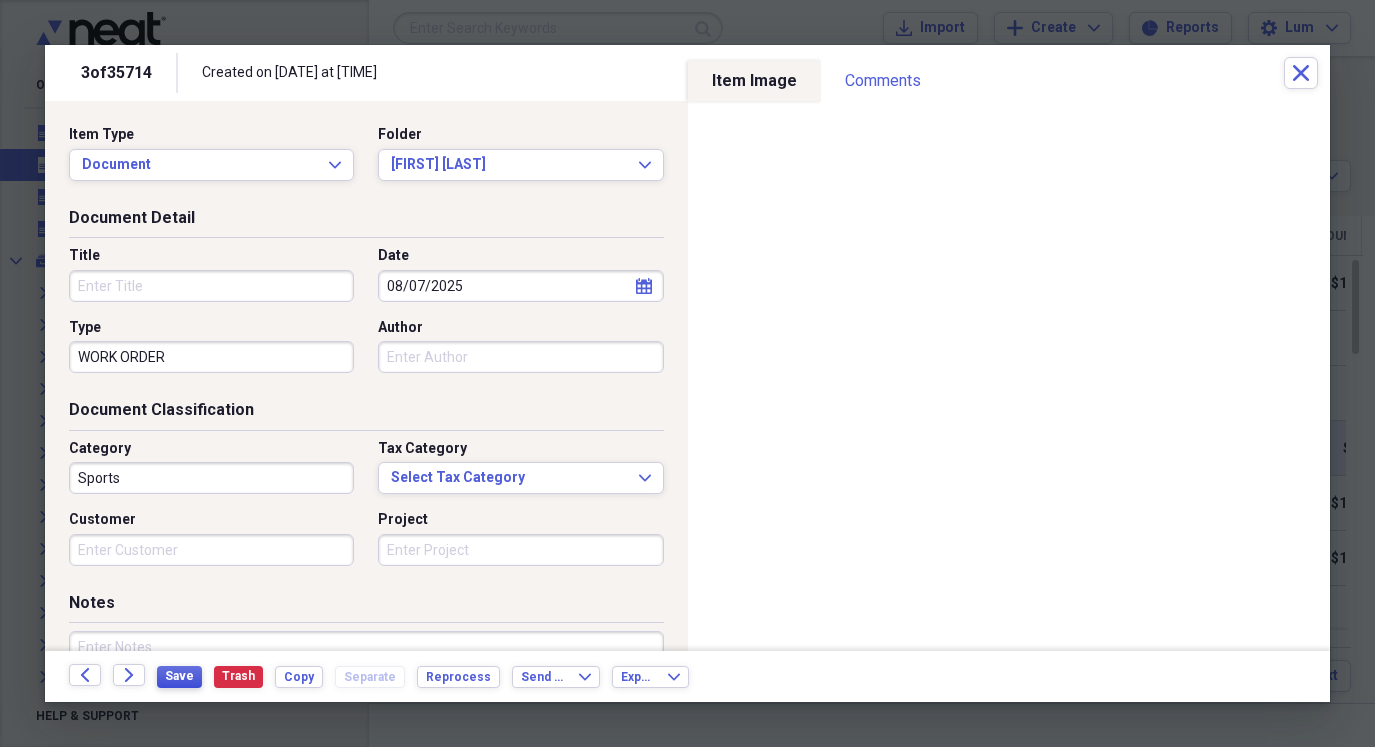 click on "Save" at bounding box center [179, 676] 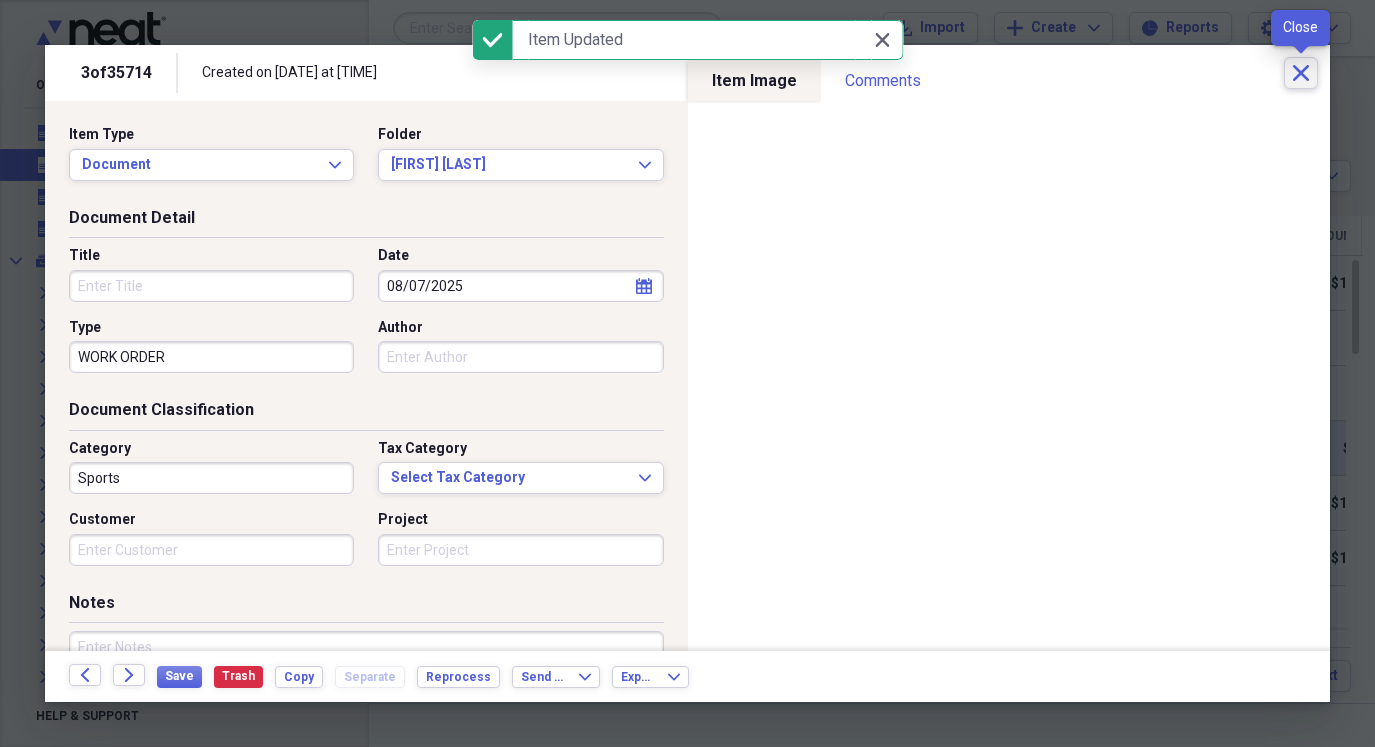 click 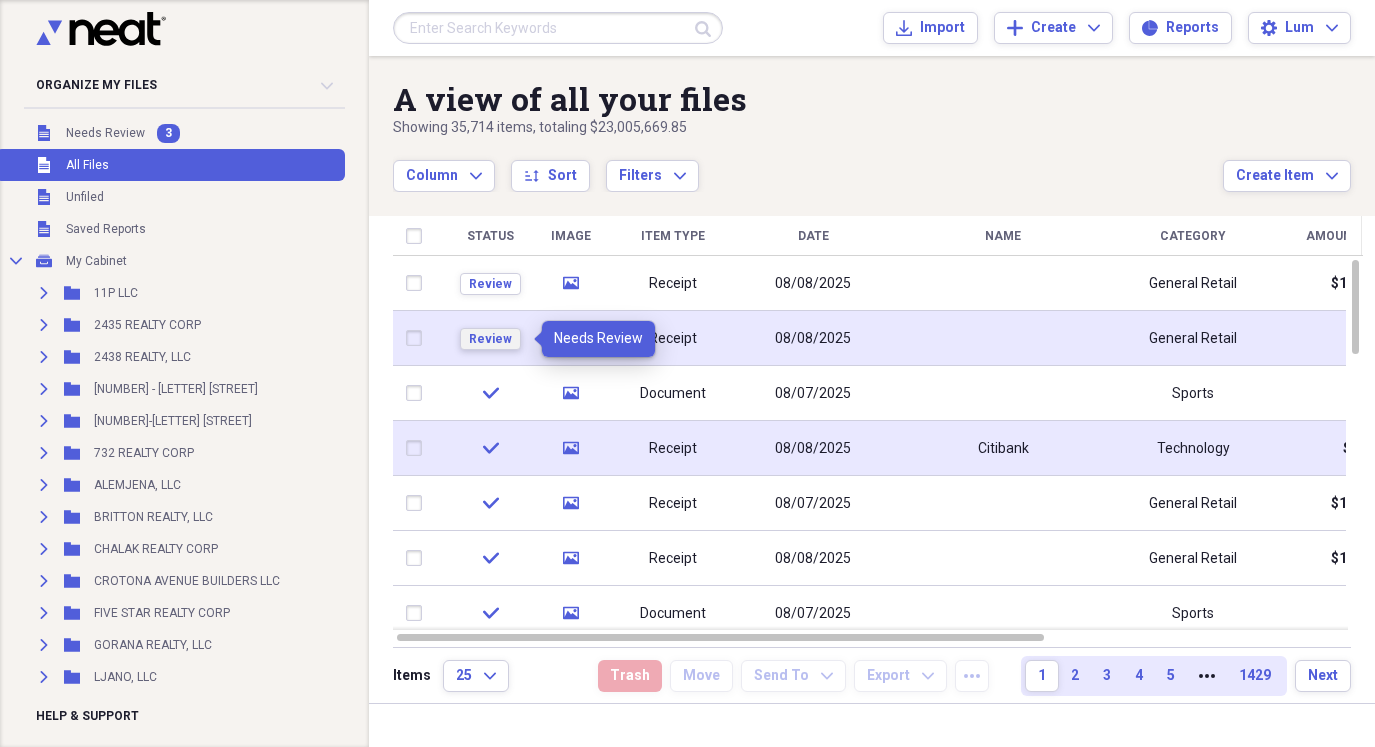 click on "Review" at bounding box center (490, 339) 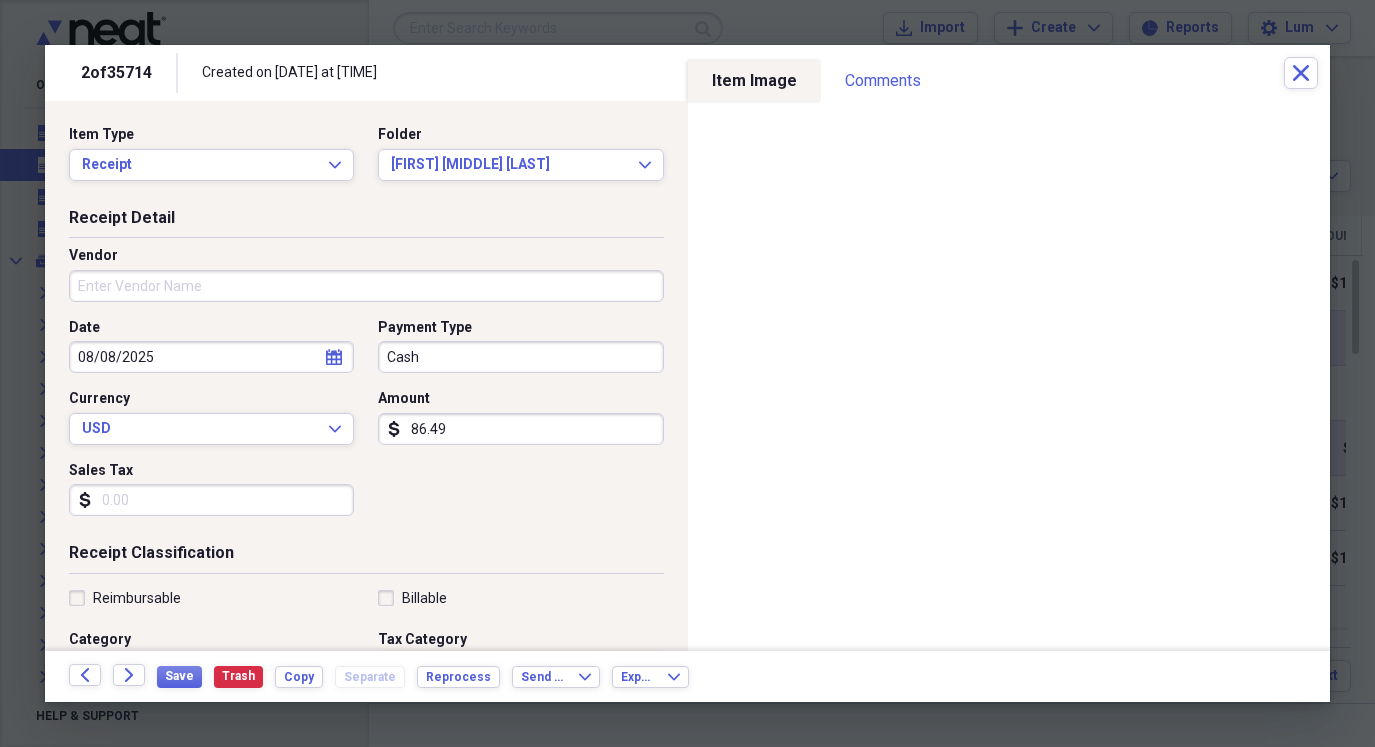 click on "86.49" at bounding box center [520, 429] 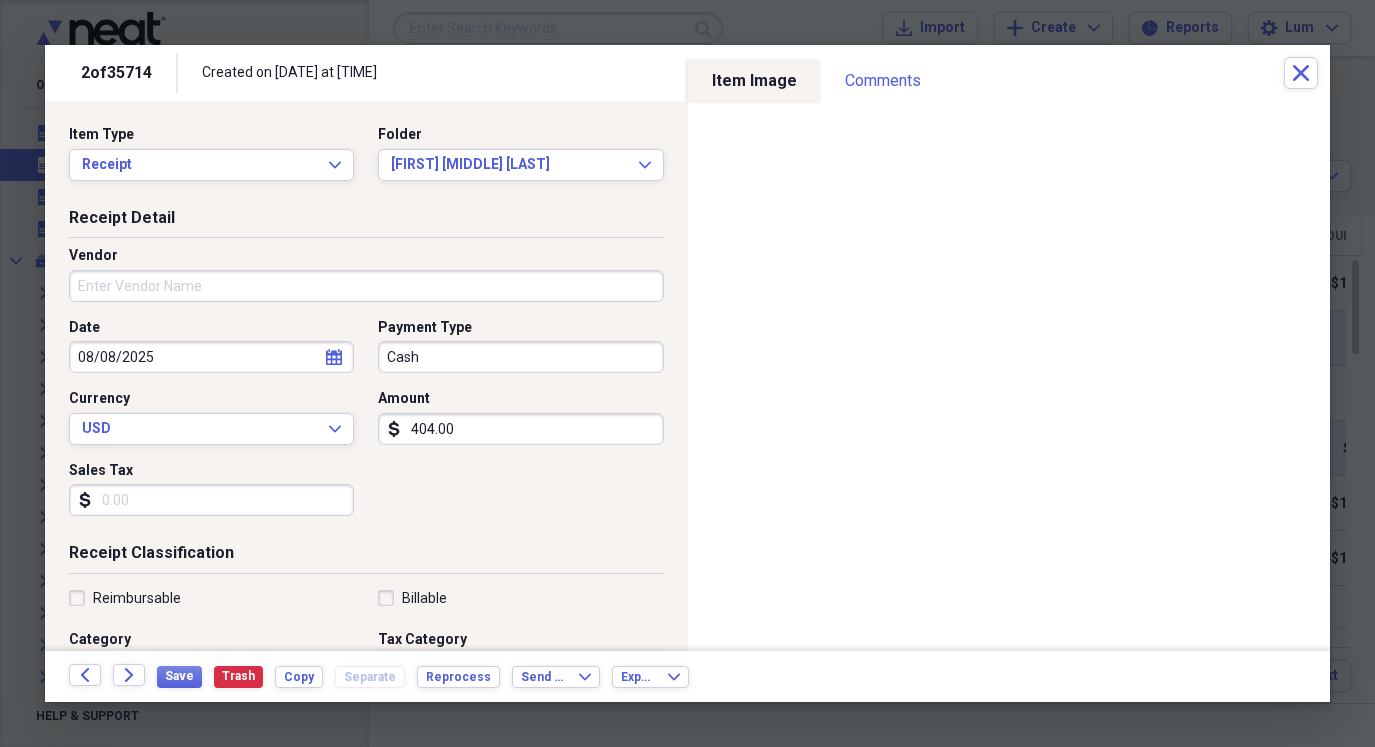 type on "404.00" 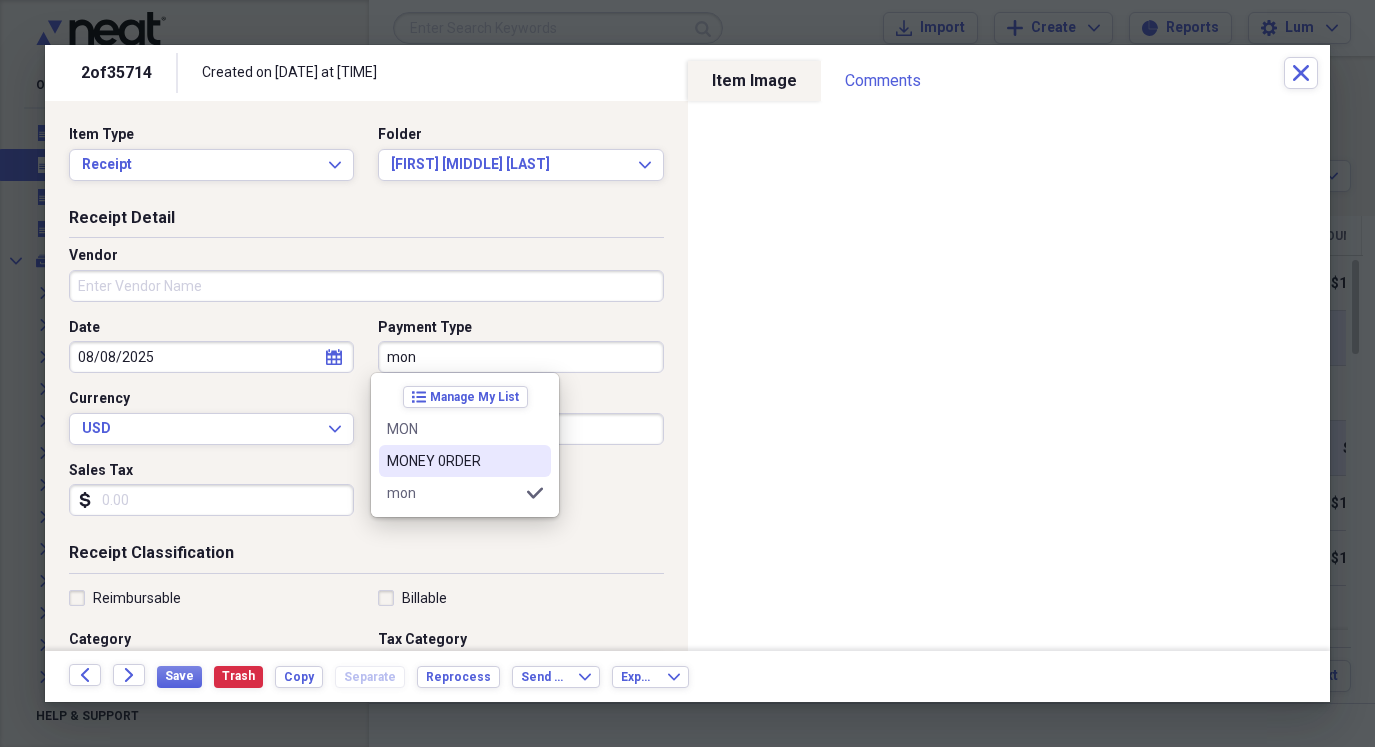 click on "MONEY 0RDER" at bounding box center (465, 461) 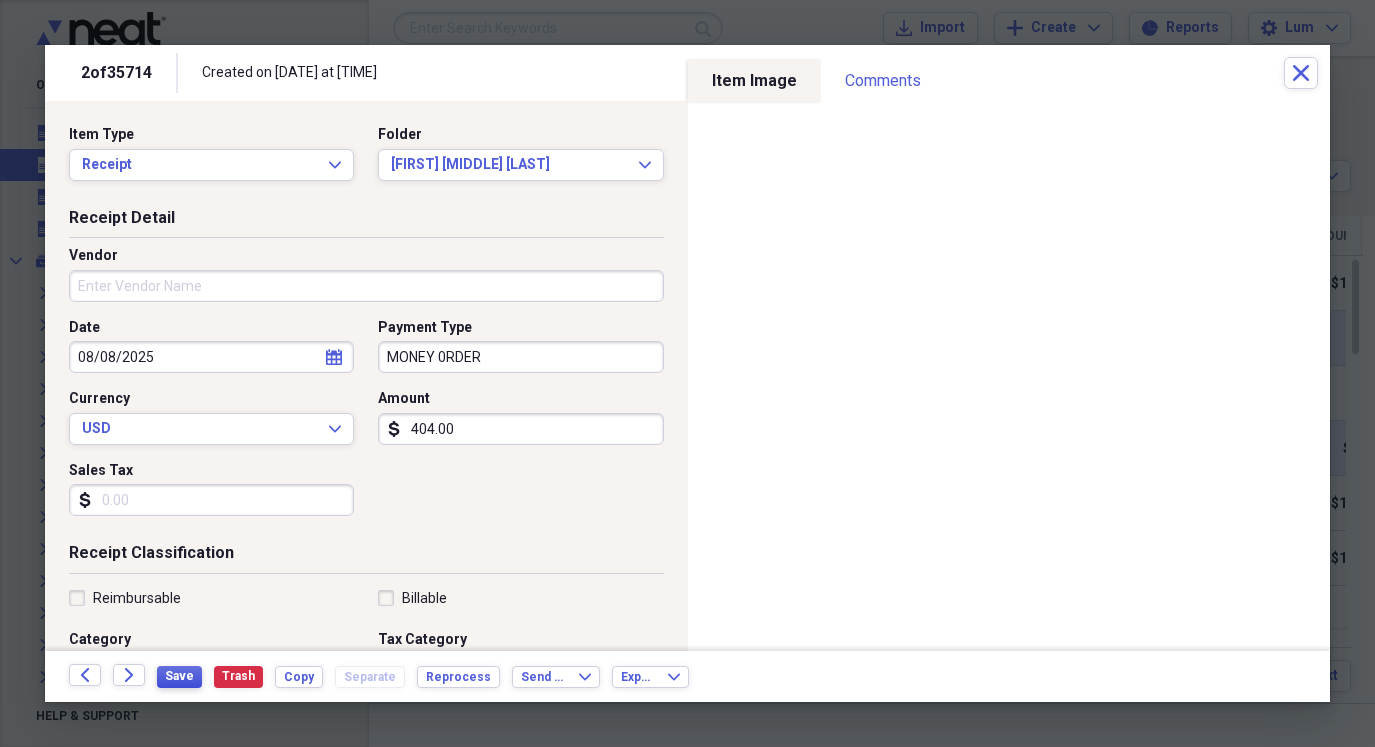 click on "Save" at bounding box center [179, 676] 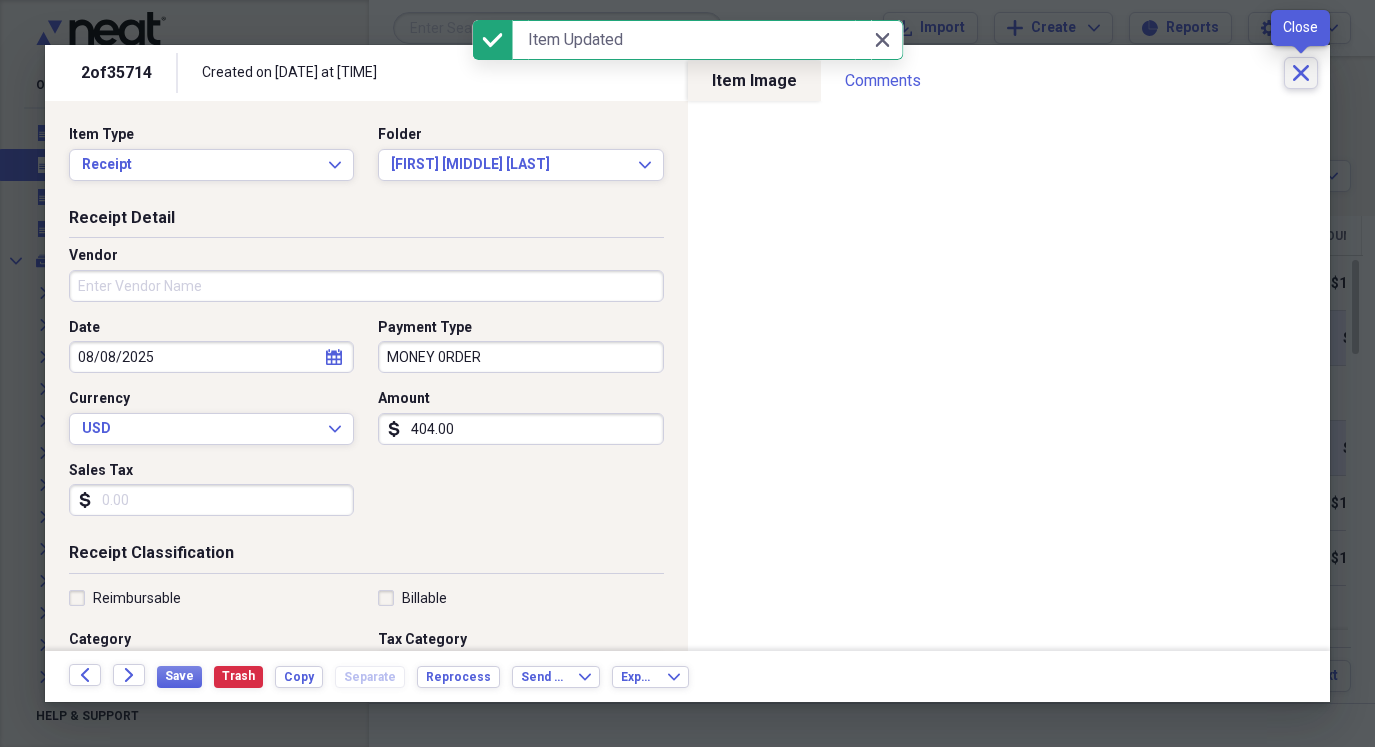 click on "Close" 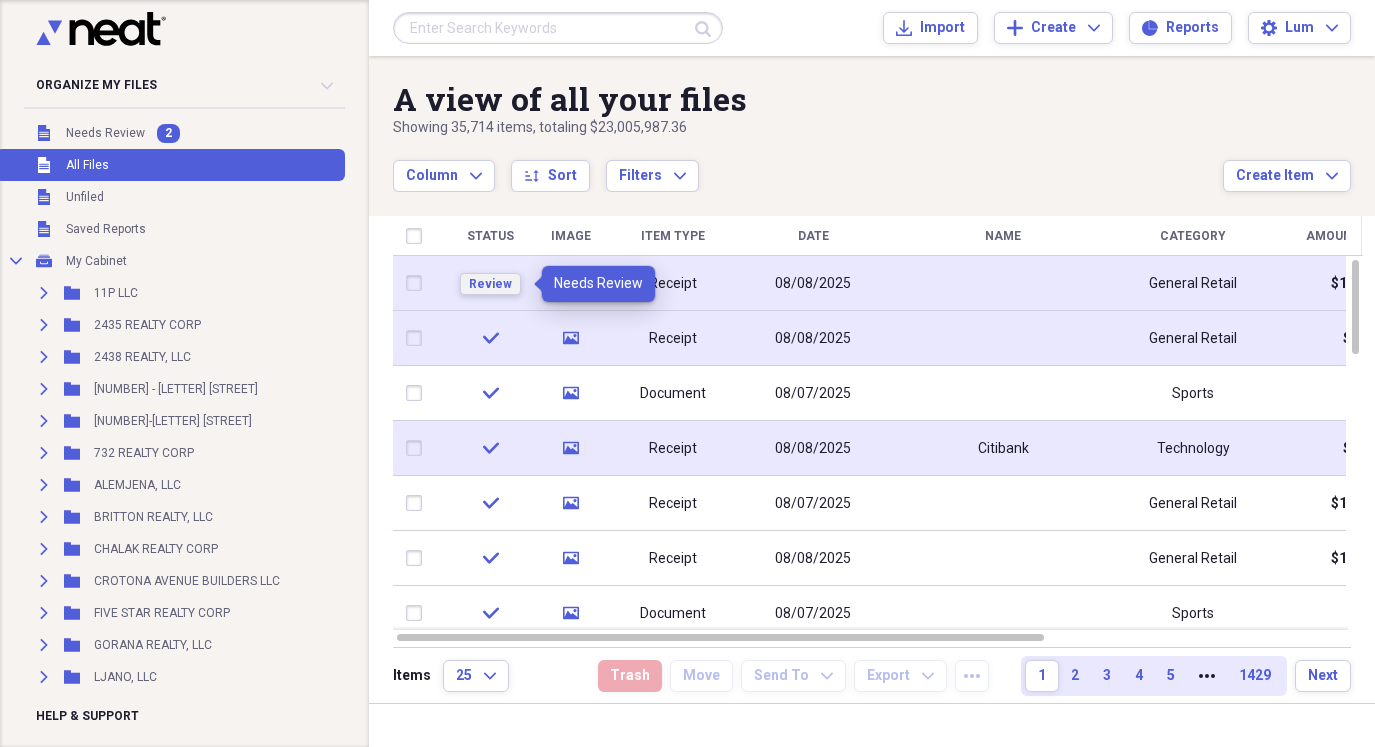click on "Review" at bounding box center [490, 284] 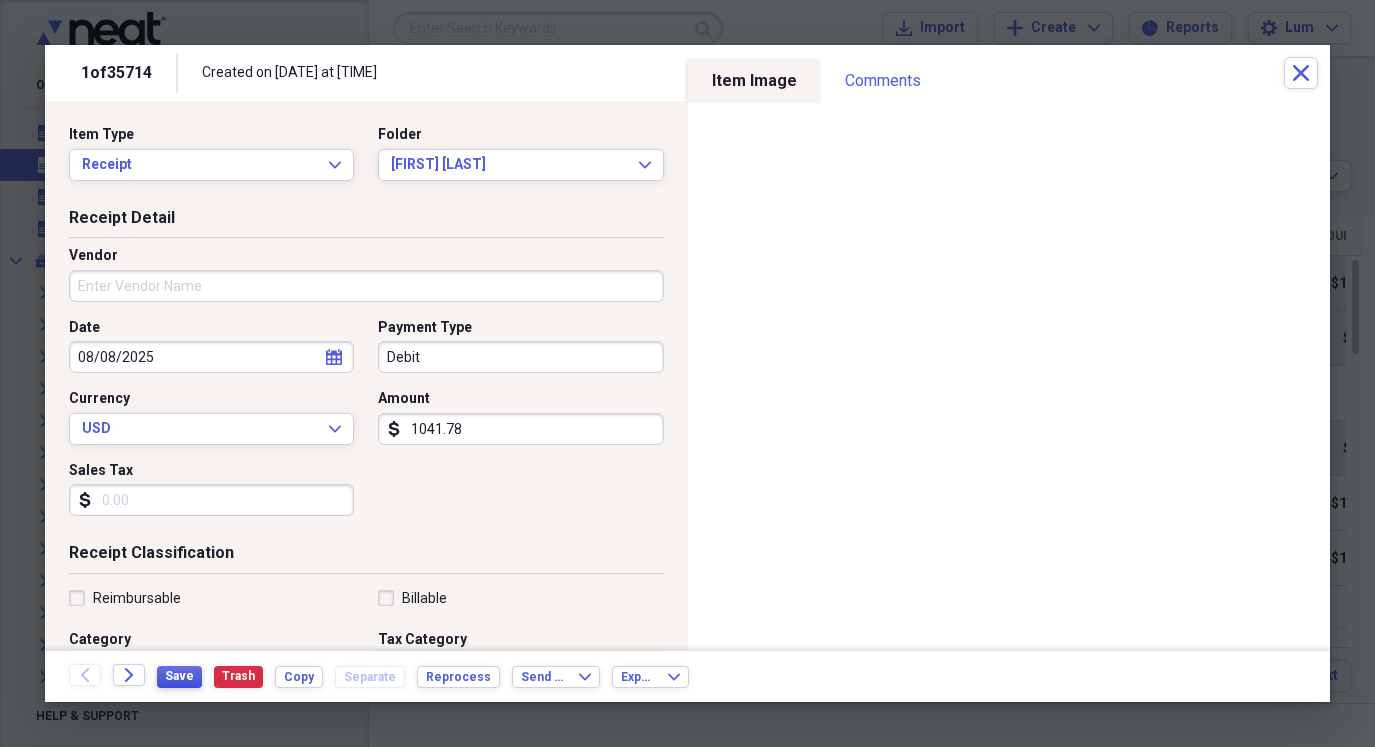 click on "Save" at bounding box center [179, 676] 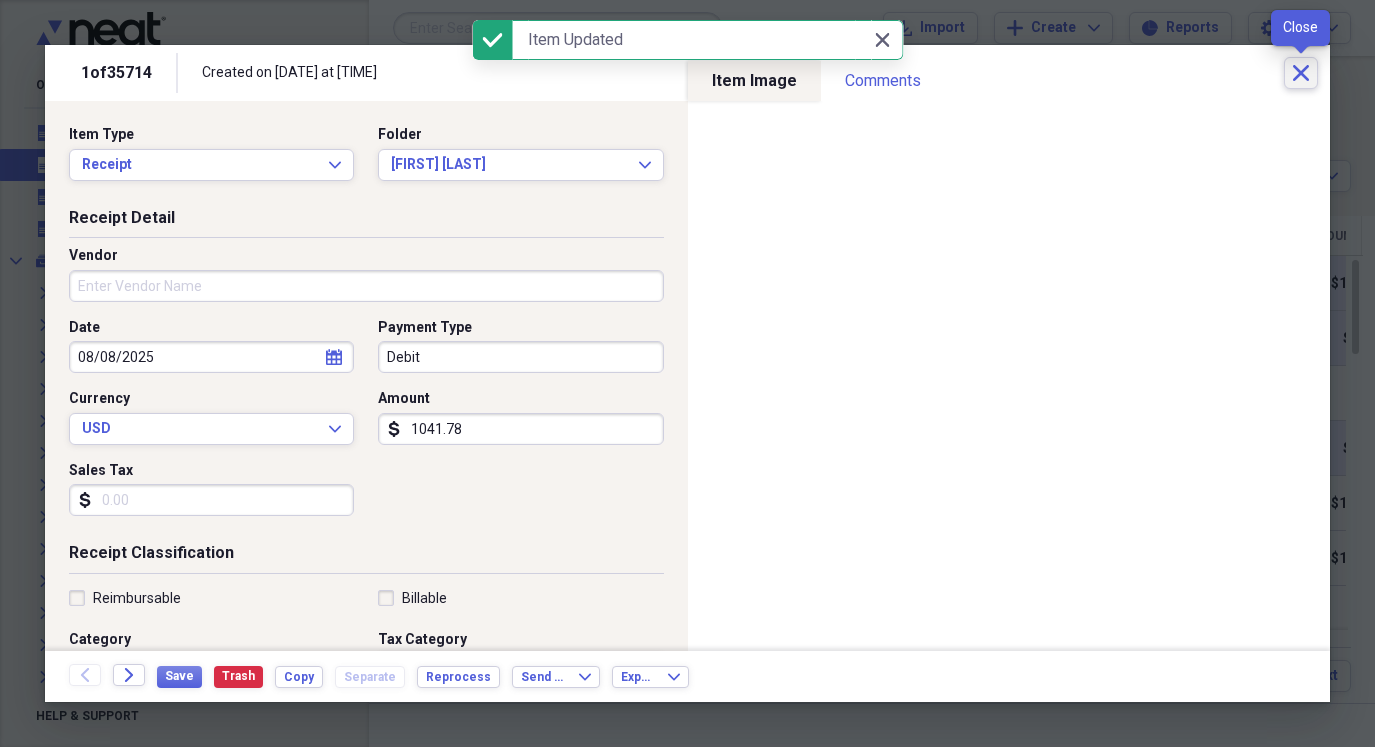 click 